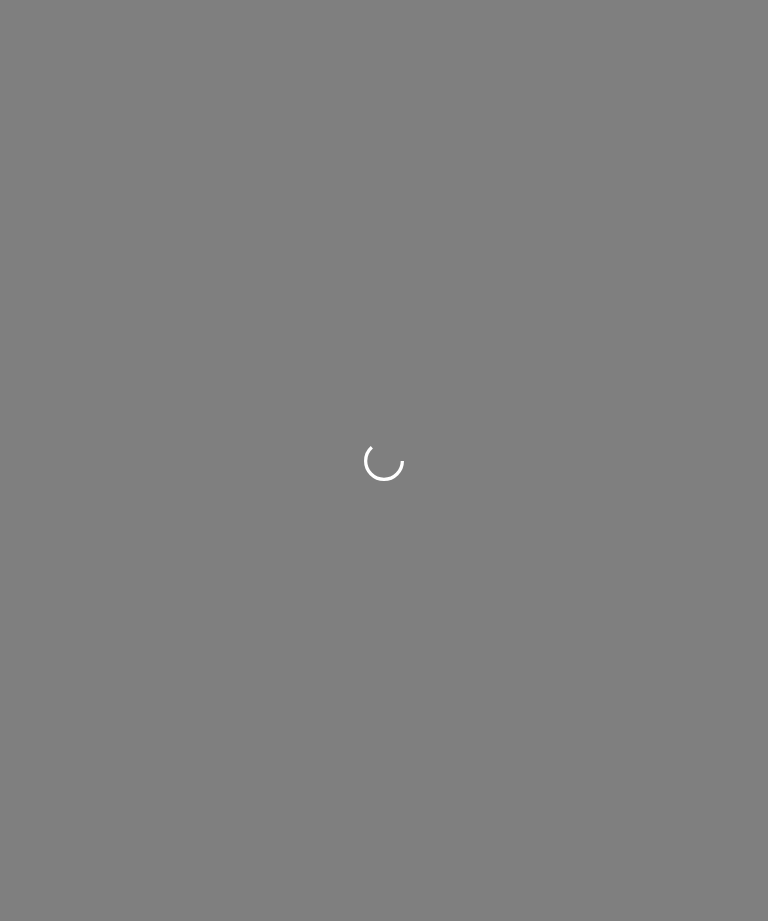 scroll, scrollTop: 0, scrollLeft: 0, axis: both 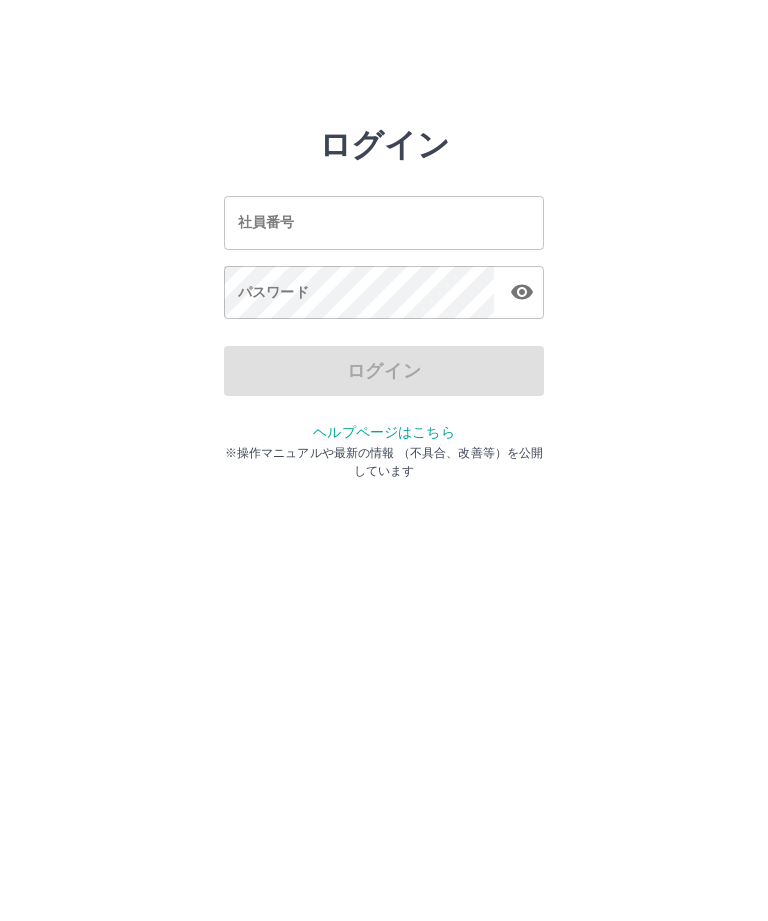 click on "社員番号" at bounding box center (384, 222) 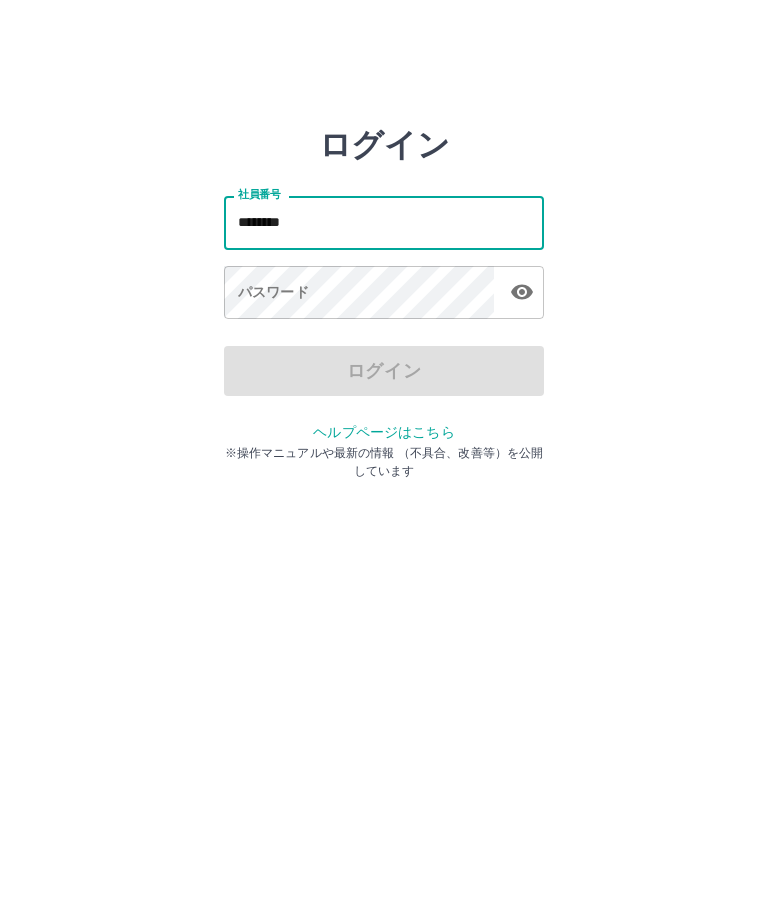 type on "*******" 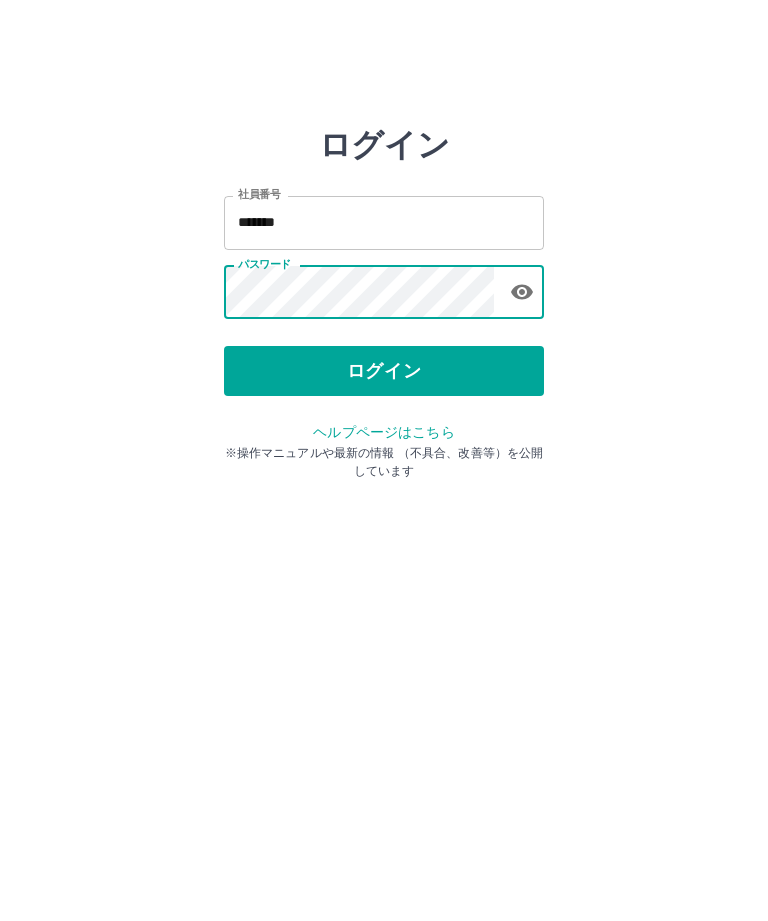 click on "ログイン" at bounding box center (384, 371) 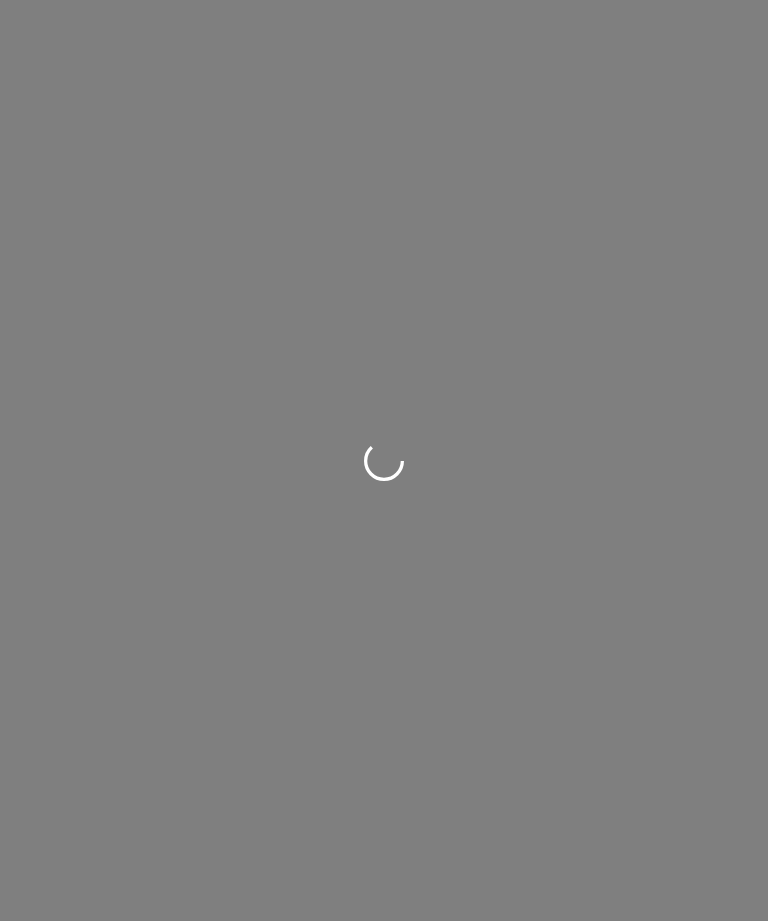 scroll, scrollTop: 0, scrollLeft: 0, axis: both 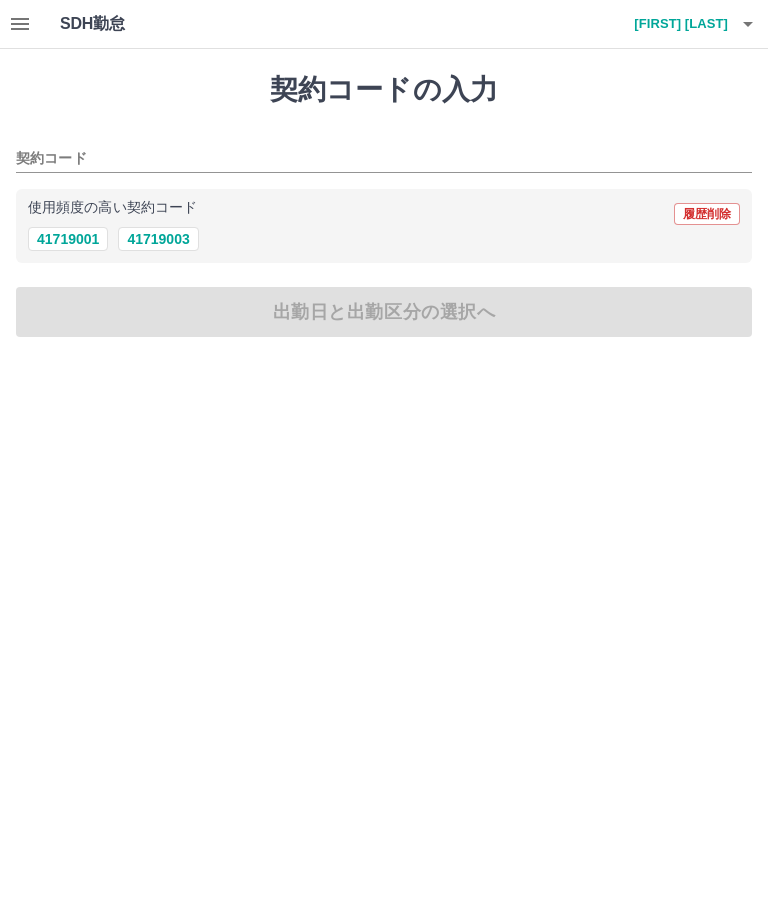 click on "41719003" at bounding box center [158, 239] 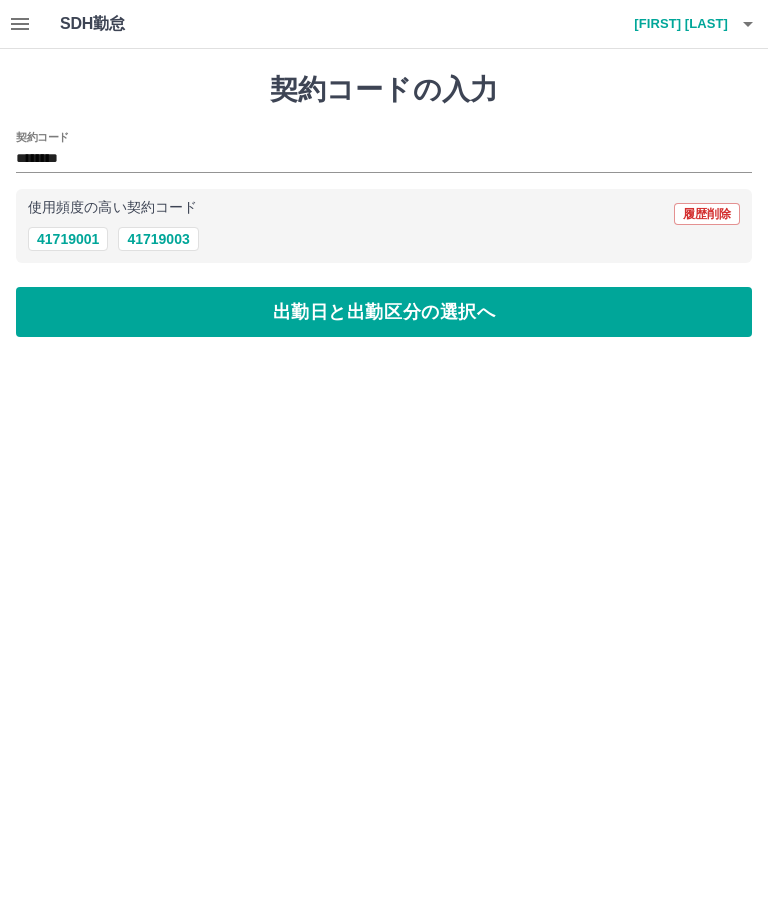 click on "出勤日と出勤区分の選択へ" at bounding box center [384, 312] 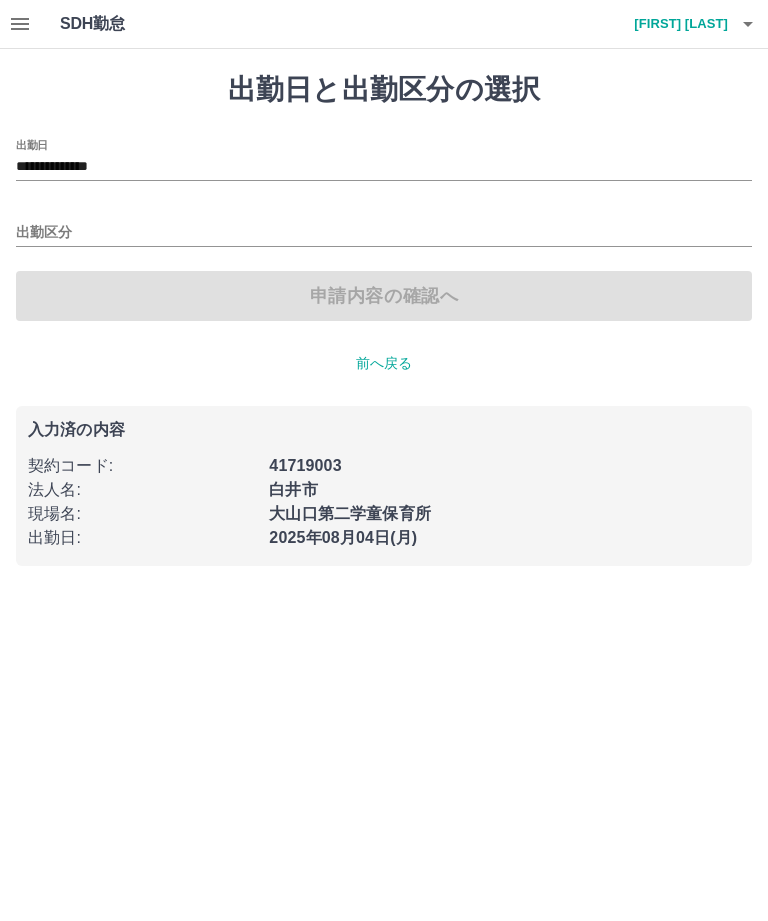 click on "出勤区分" at bounding box center [384, 233] 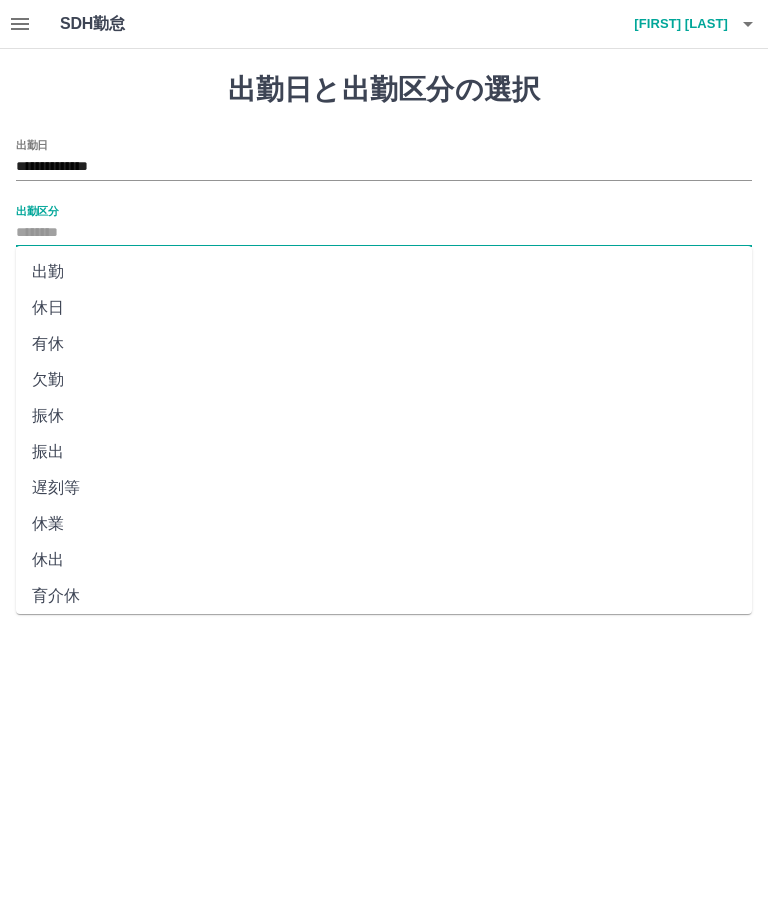 click on "出勤" at bounding box center [384, 272] 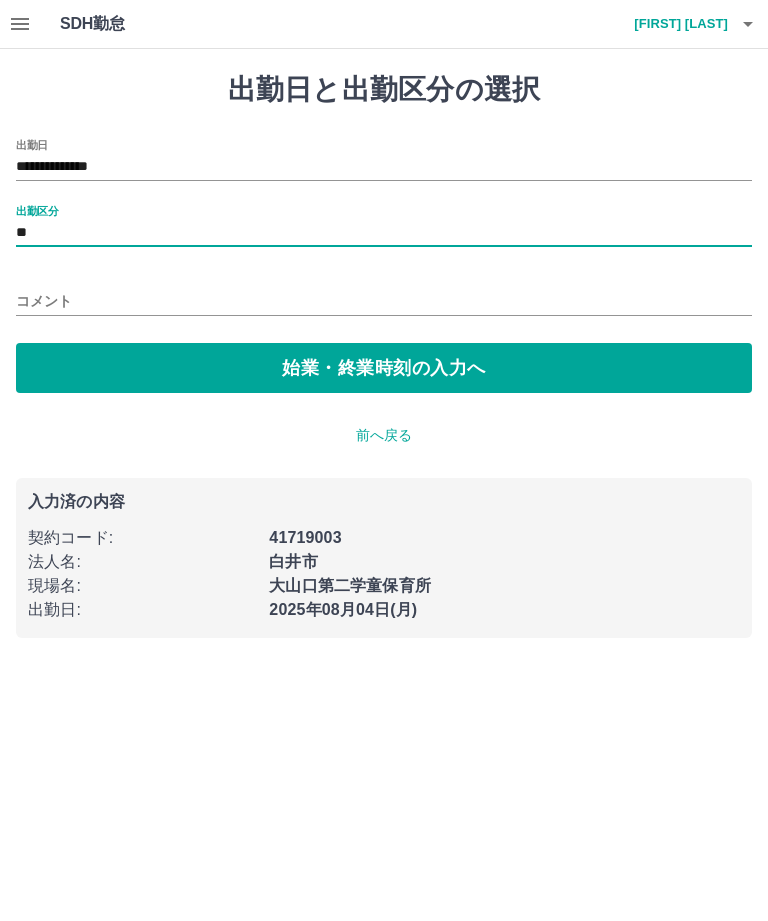click on "始業・終業時刻の入力へ" at bounding box center [384, 368] 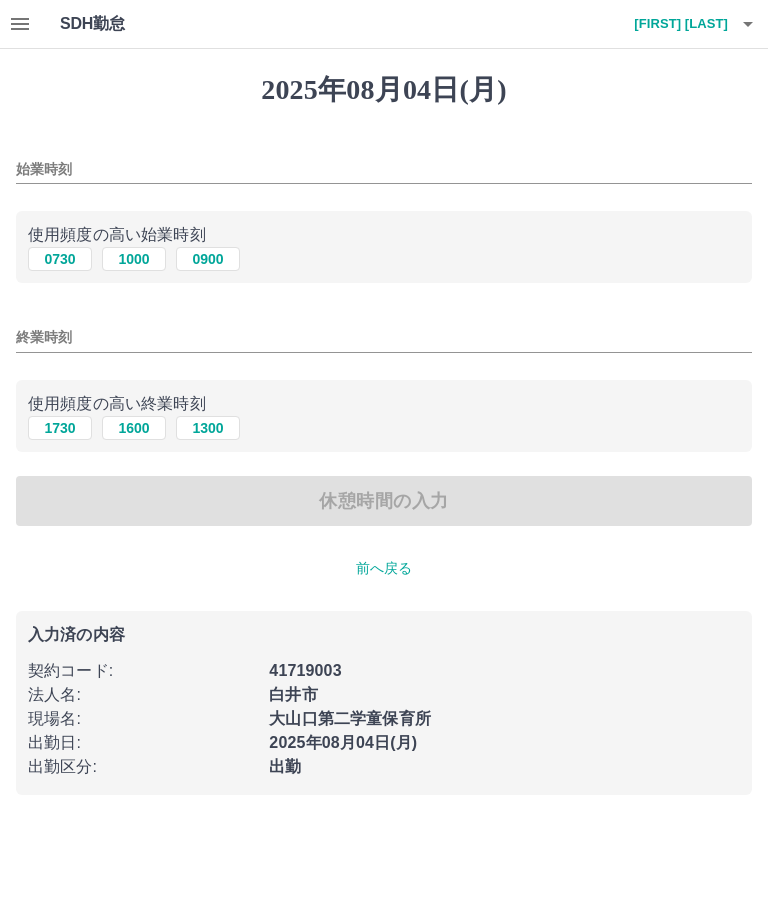click on "始業時刻" at bounding box center [384, 169] 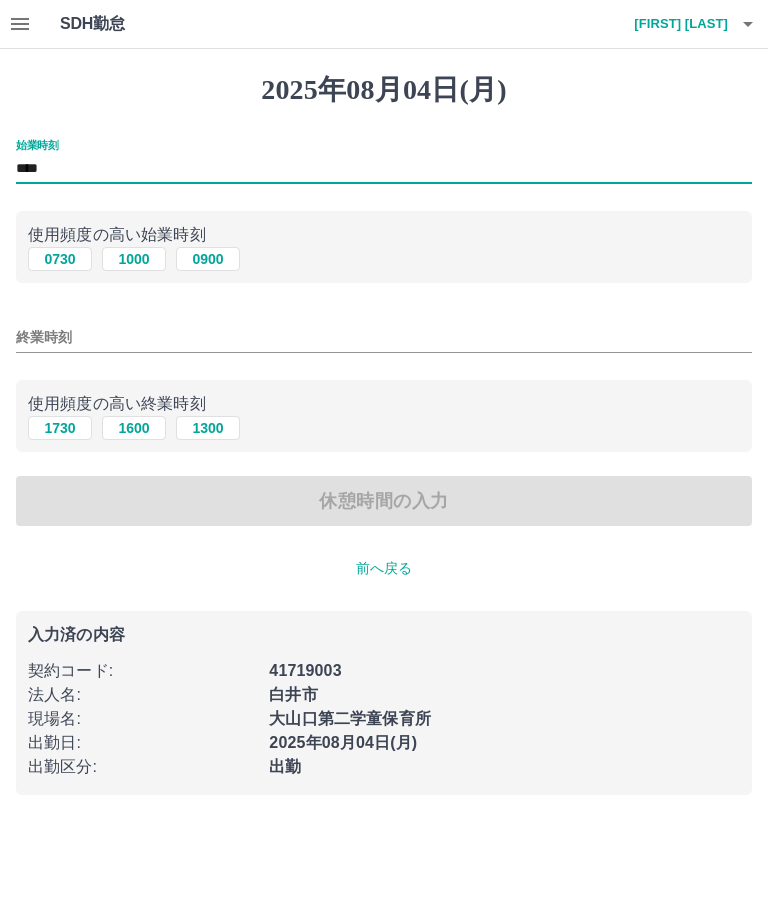 type on "****" 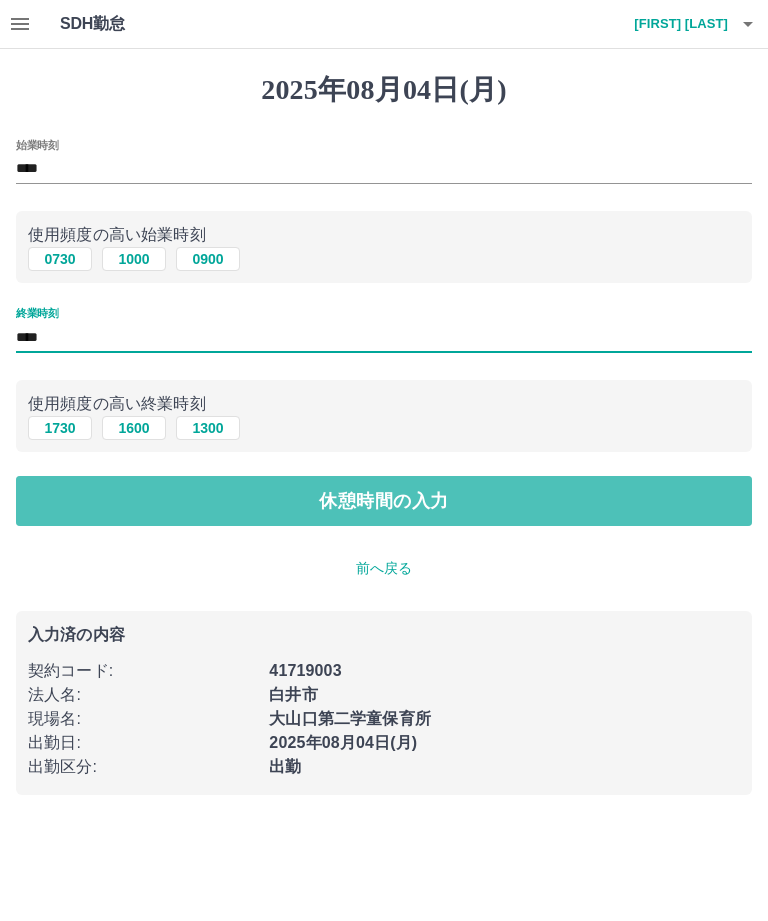type on "****" 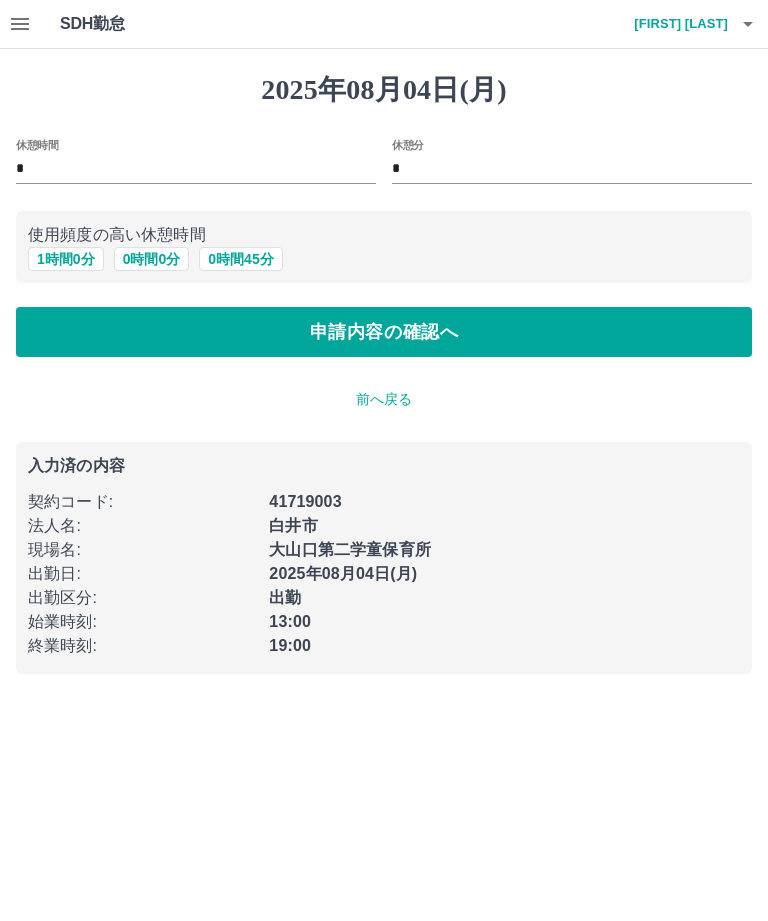 click on "0 時間 0 分" at bounding box center [152, 259] 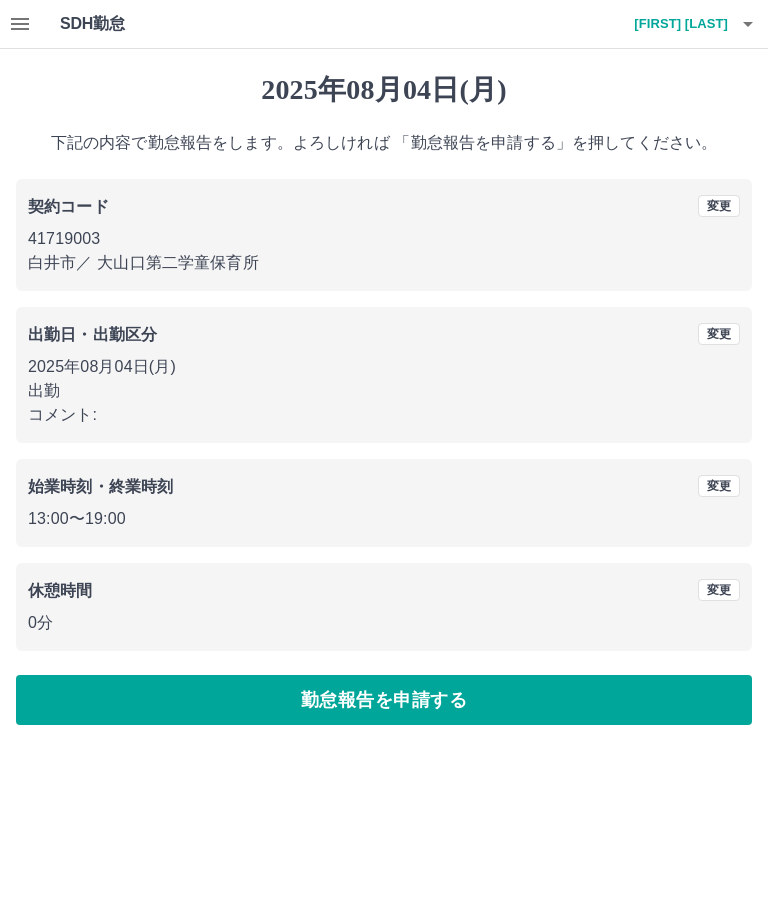 click on "勤怠報告を申請する" at bounding box center (384, 700) 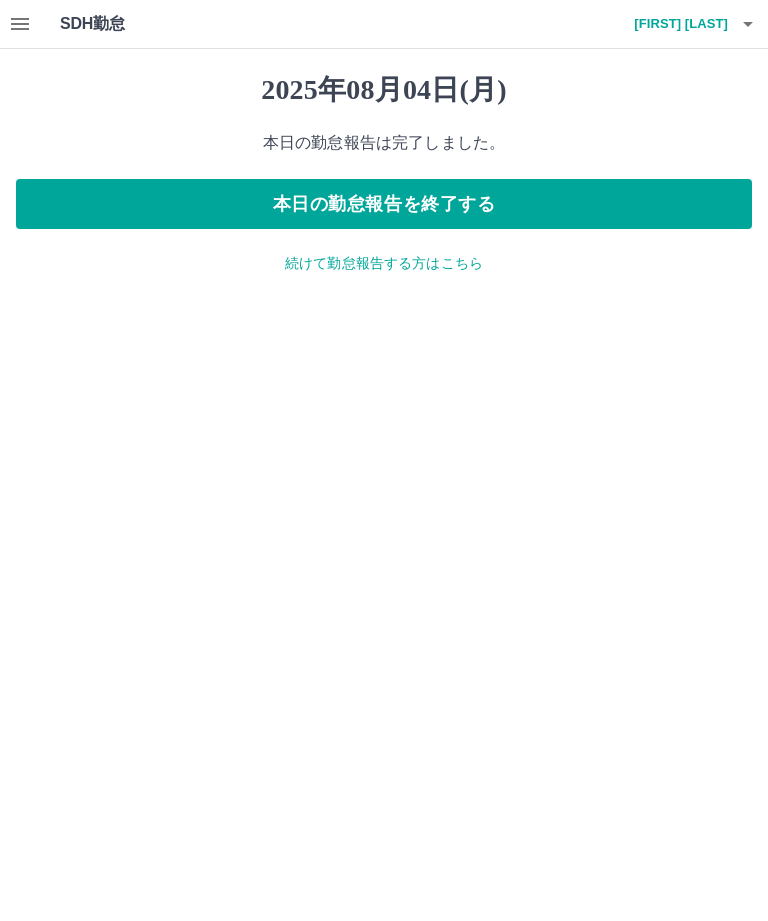 click 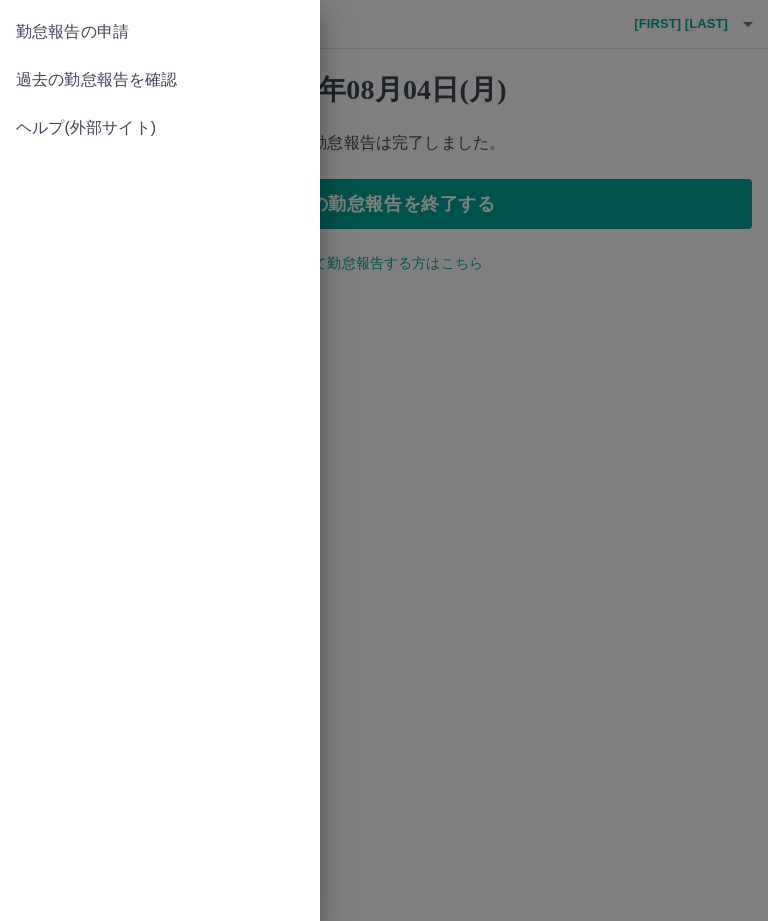 click on "過去の勤怠報告を確認" at bounding box center [160, 80] 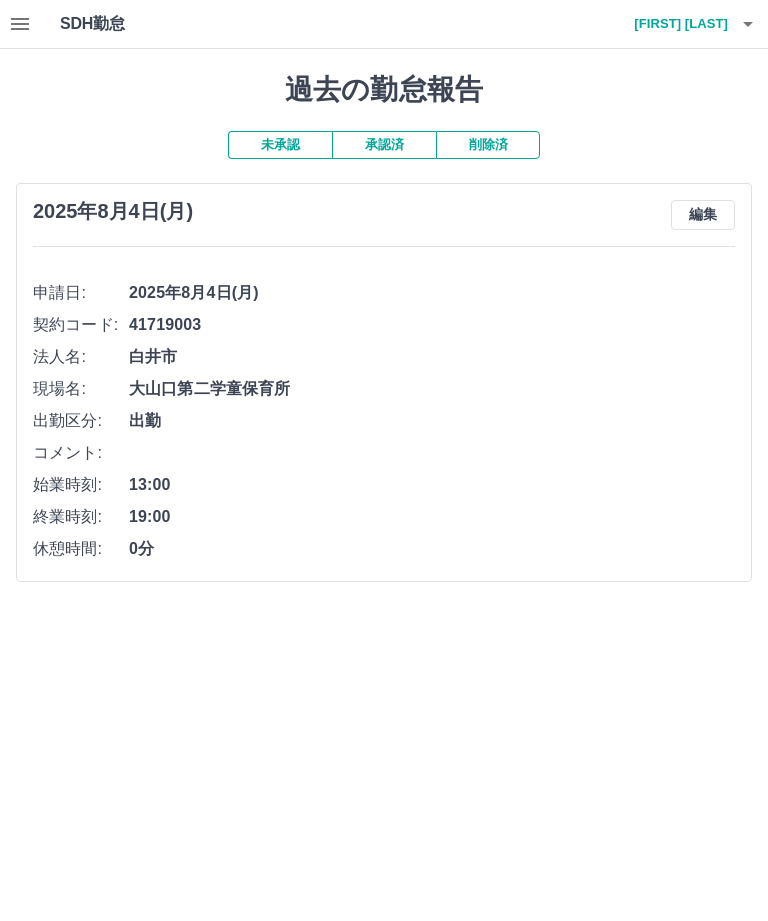 click on "承認済" at bounding box center [384, 145] 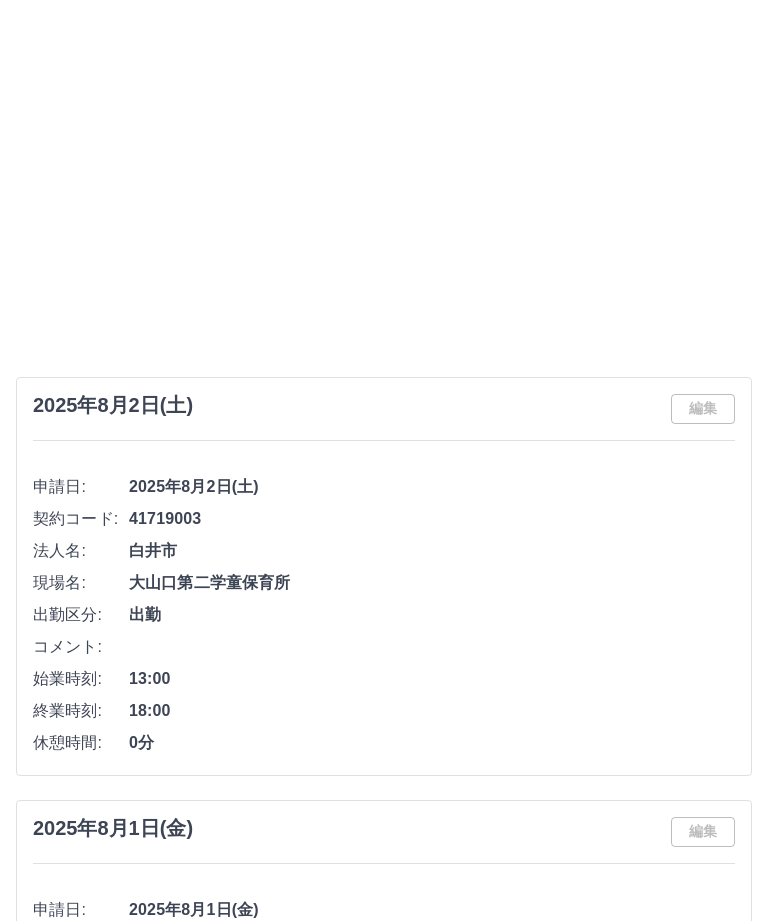 scroll, scrollTop: 0, scrollLeft: 0, axis: both 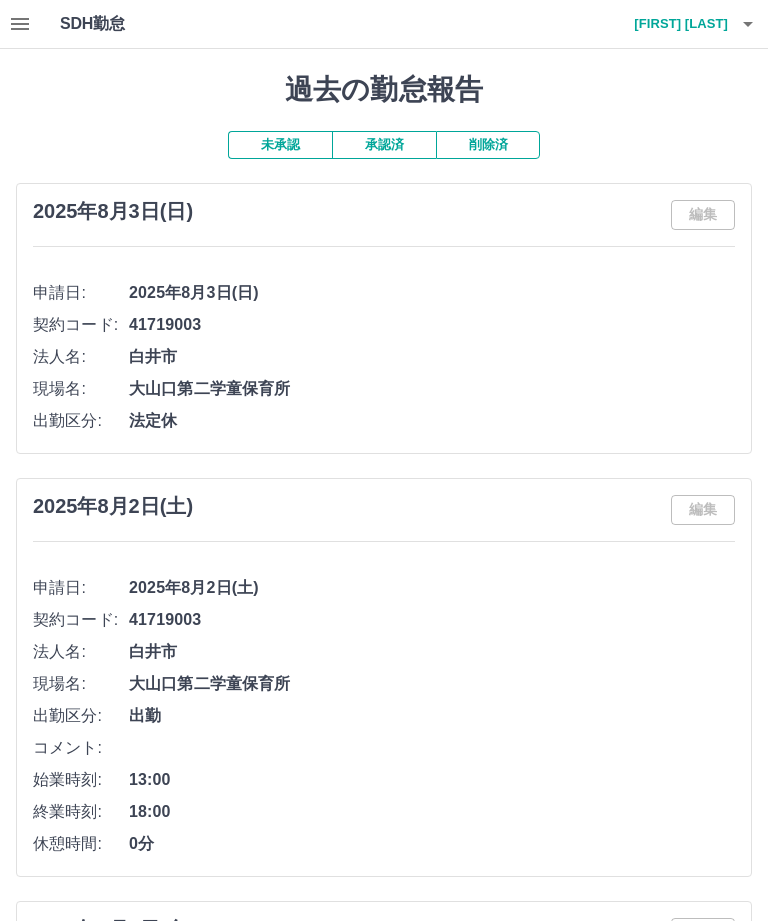 click on "[FIRST] [LAST]" at bounding box center (668, 24) 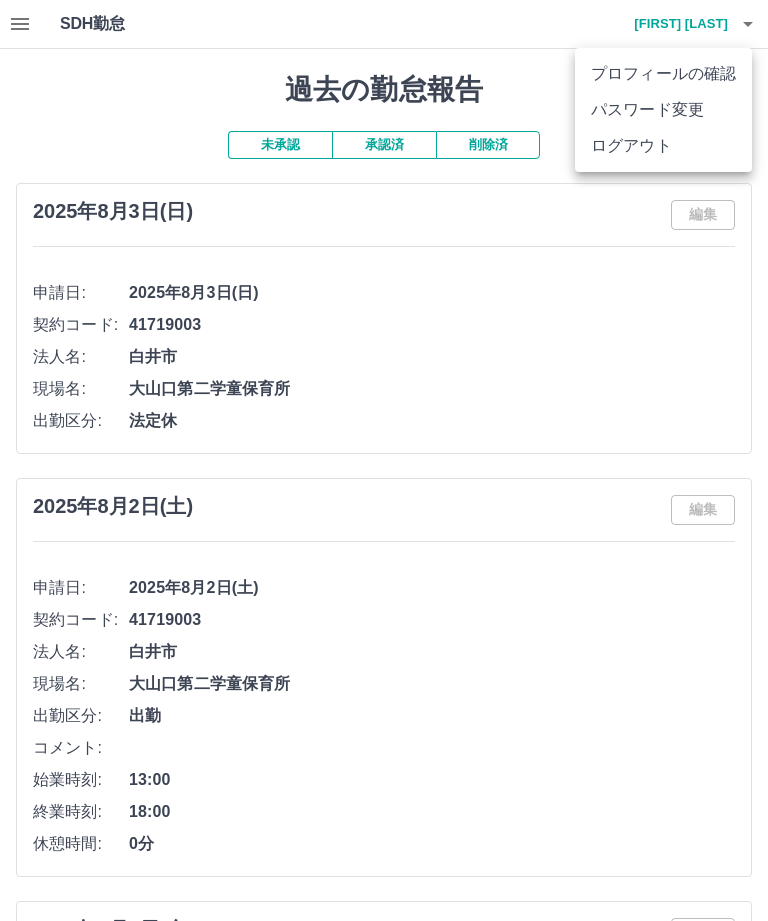click on "ログアウト" at bounding box center (663, 146) 